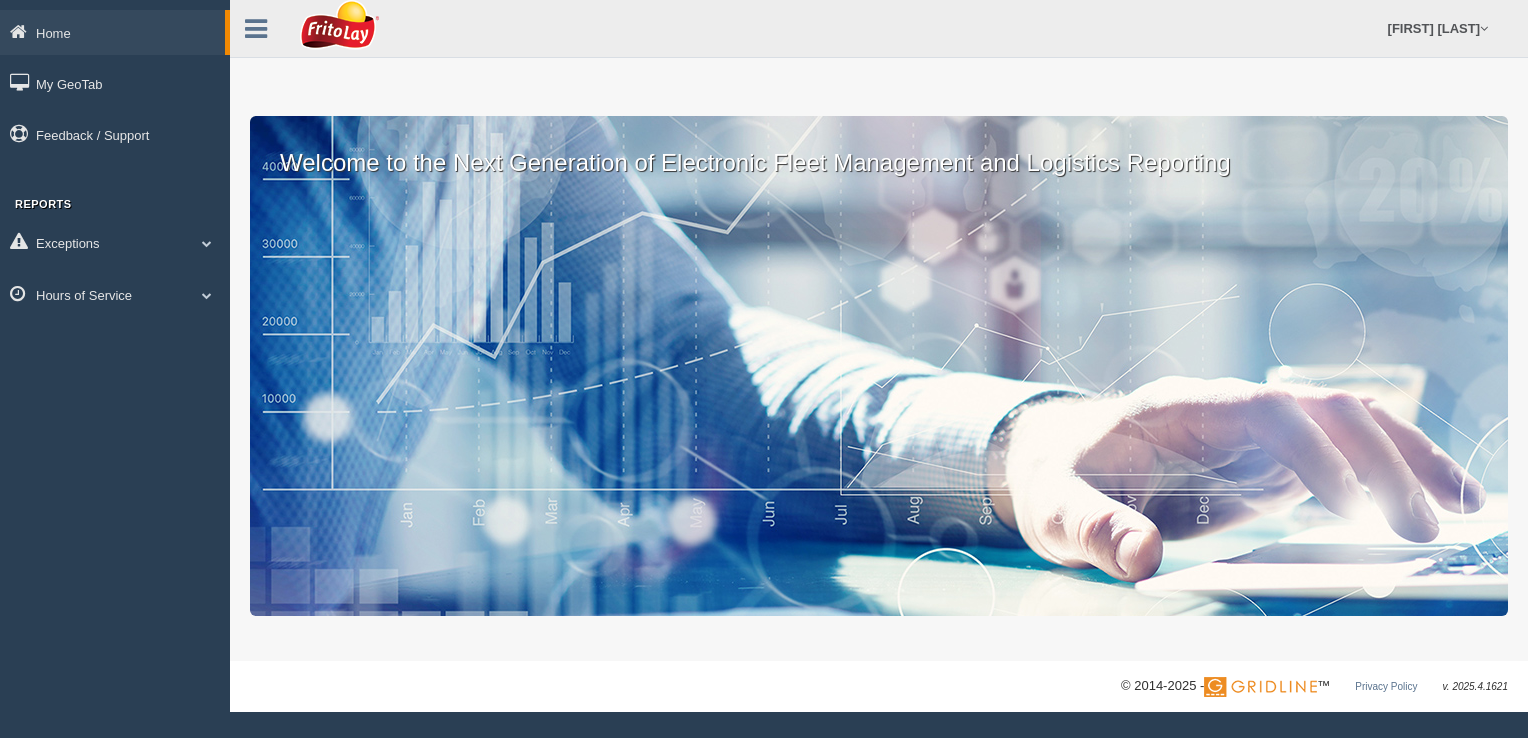 scroll, scrollTop: 0, scrollLeft: 0, axis: both 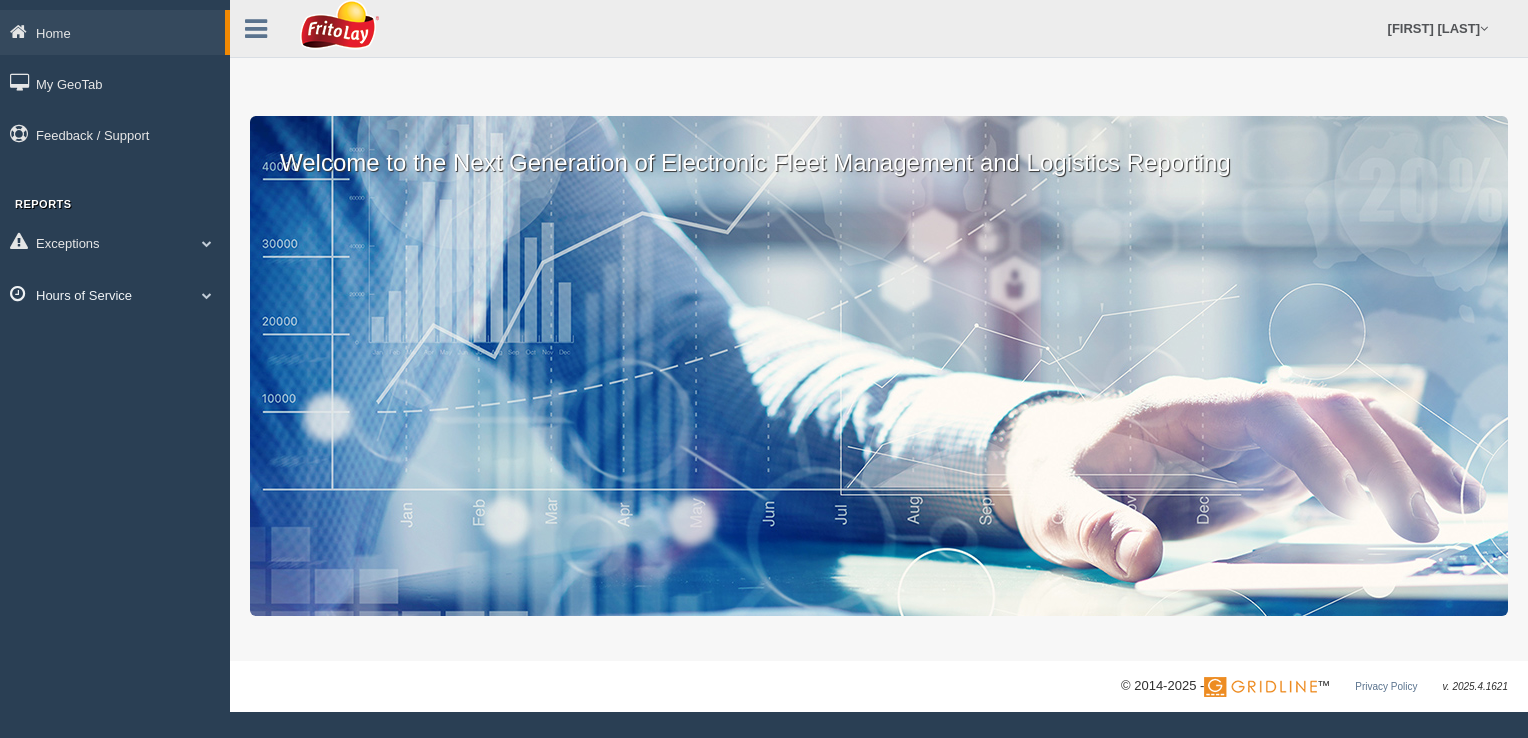 click at bounding box center (207, 243) 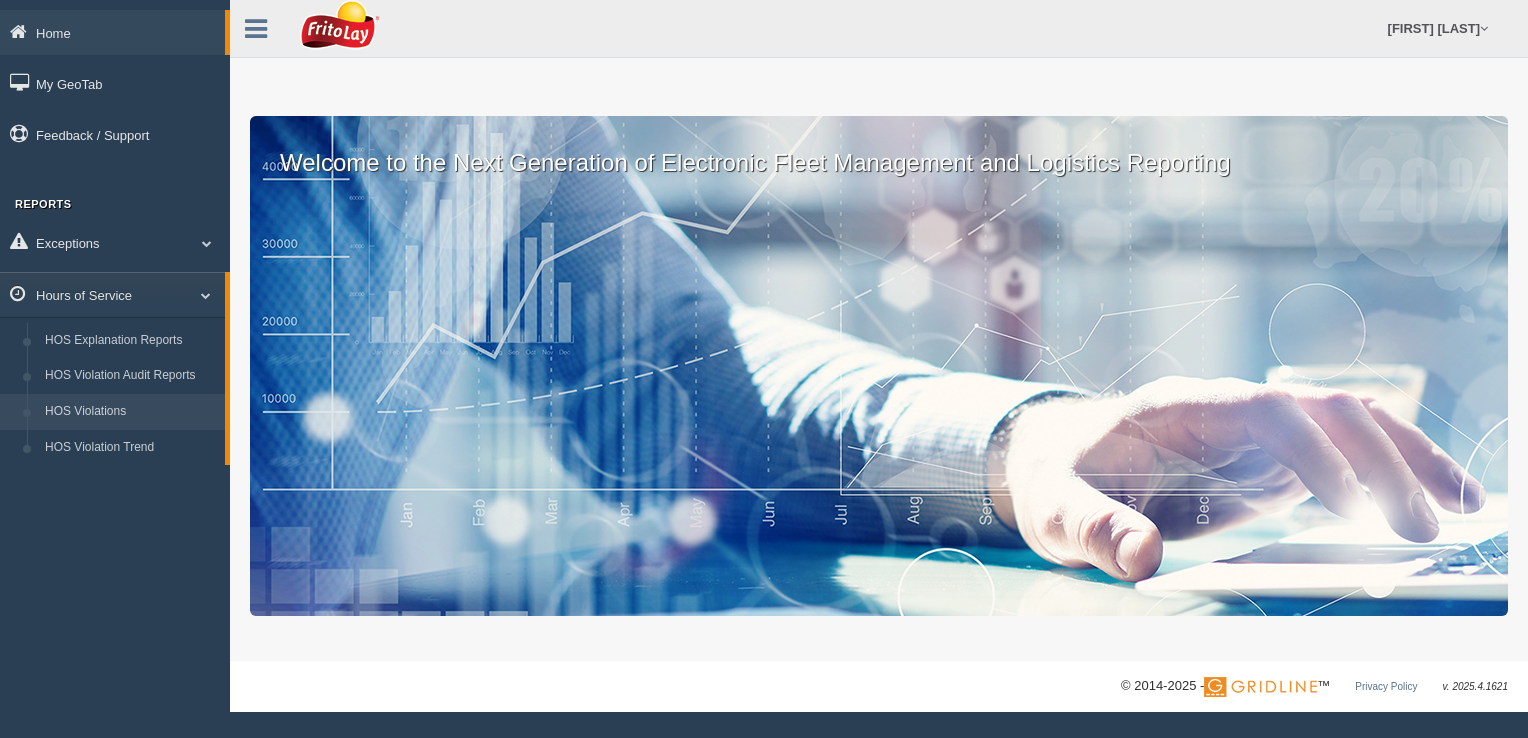 click on "HOS Violations" at bounding box center [130, 412] 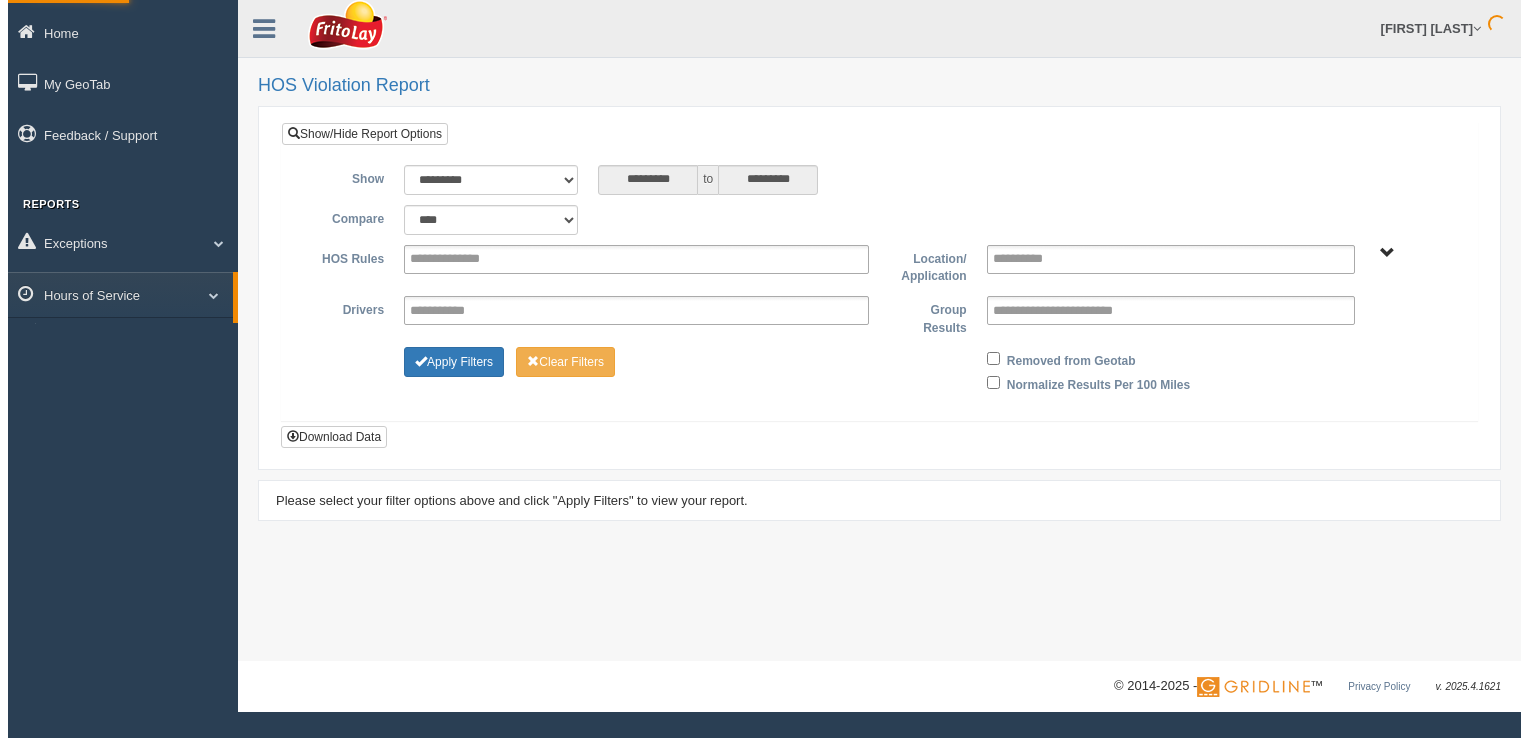 scroll, scrollTop: 0, scrollLeft: 0, axis: both 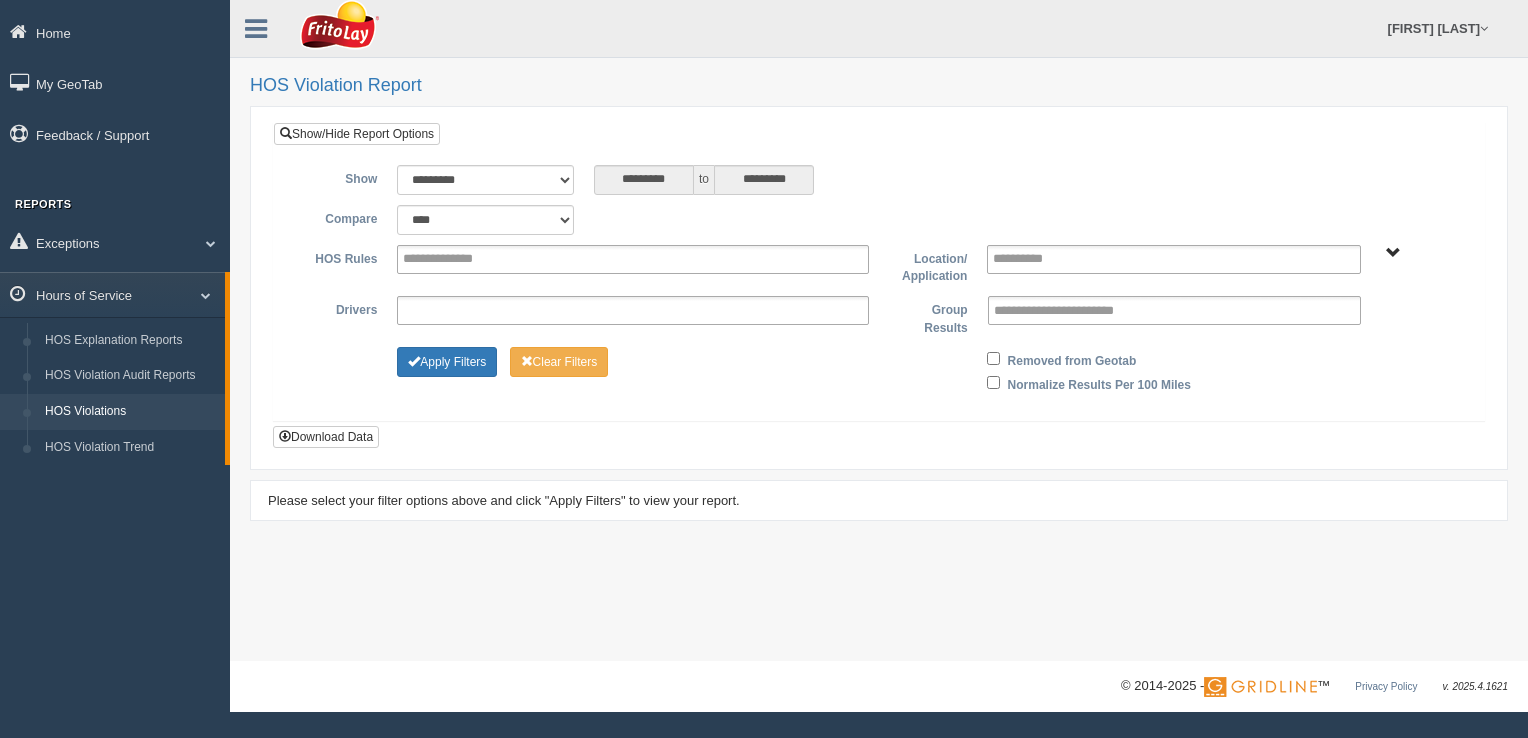 click at bounding box center [445, 310] 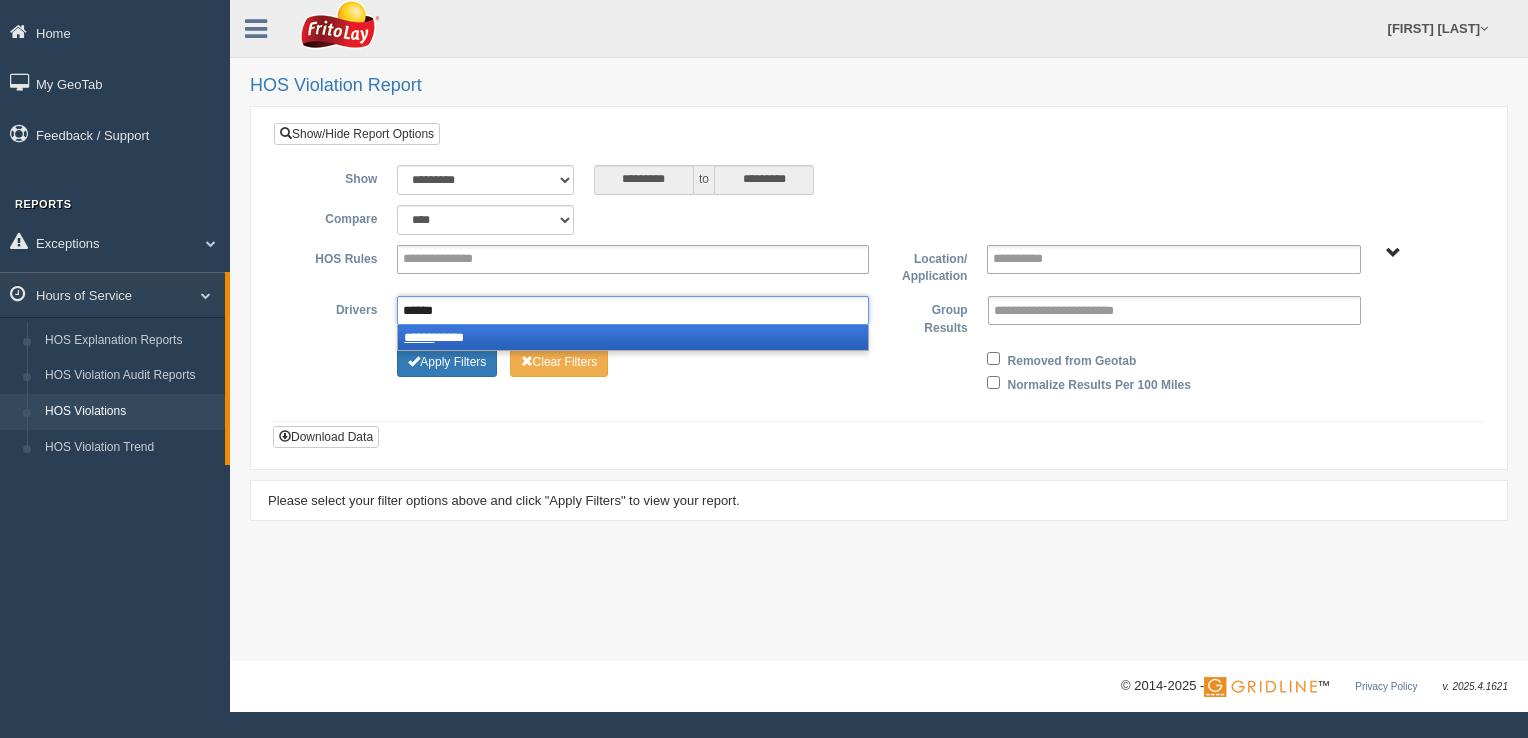 type on "******" 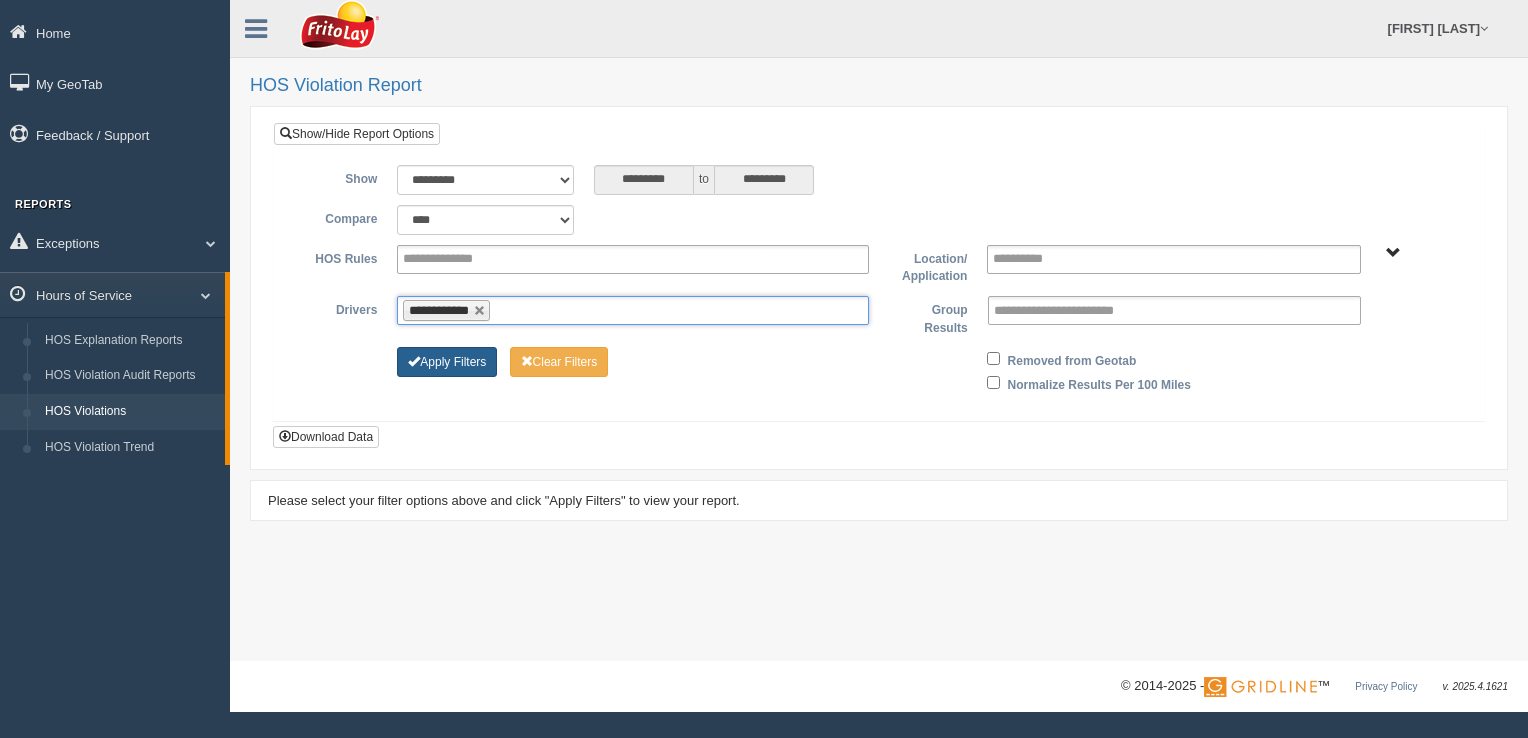 click on "Apply Filters" at bounding box center [447, 362] 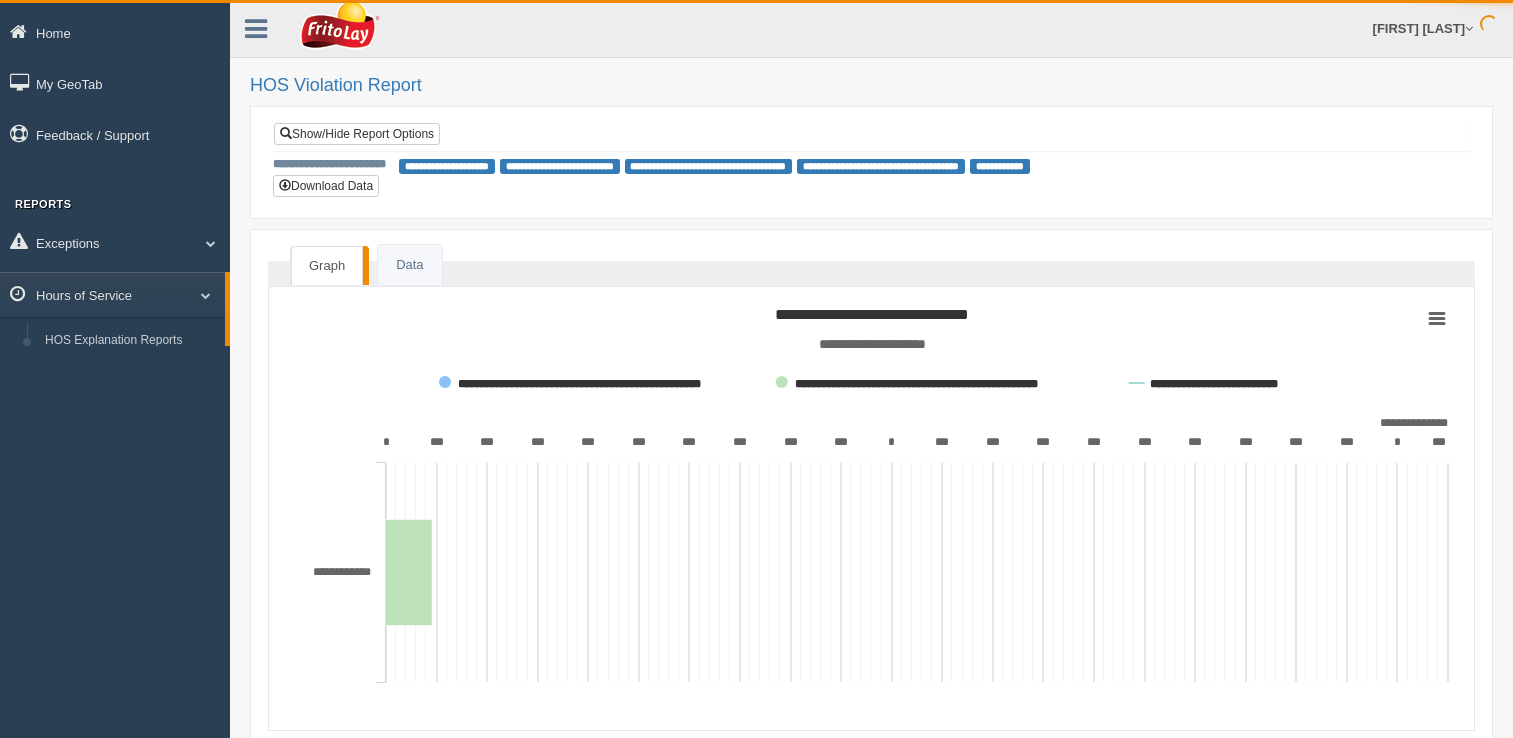scroll, scrollTop: 0, scrollLeft: 0, axis: both 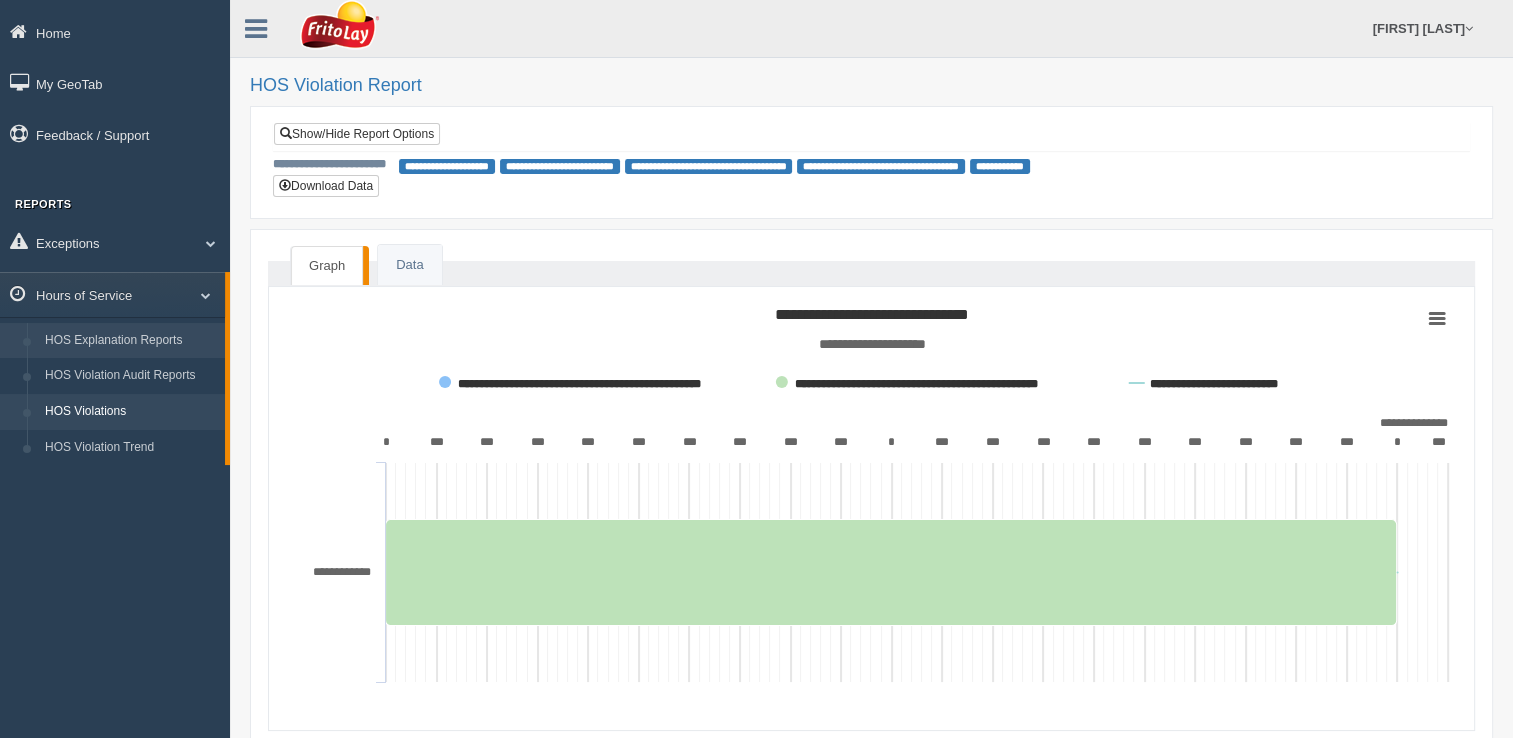 click on "HOS Explanation Reports" at bounding box center [130, 341] 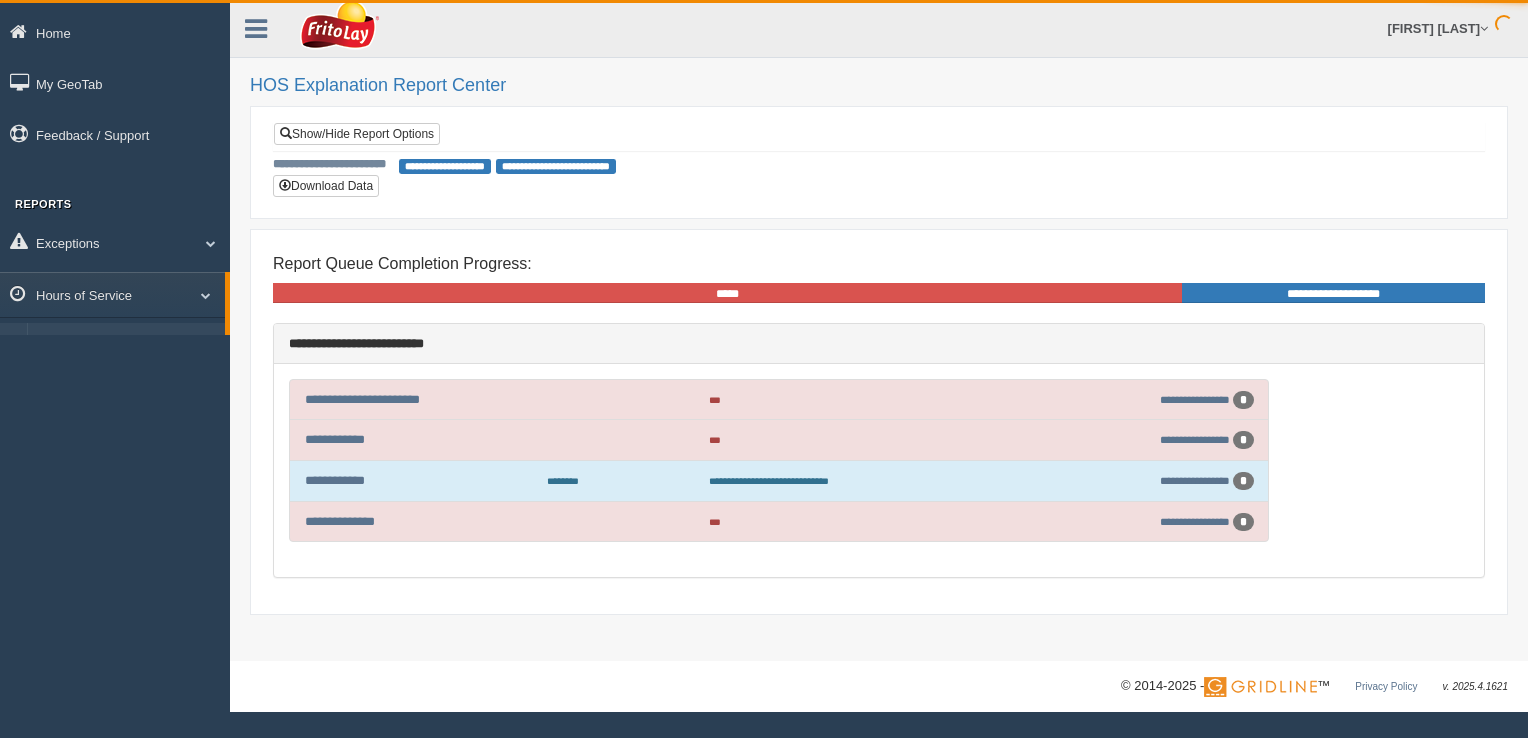 scroll, scrollTop: 0, scrollLeft: 0, axis: both 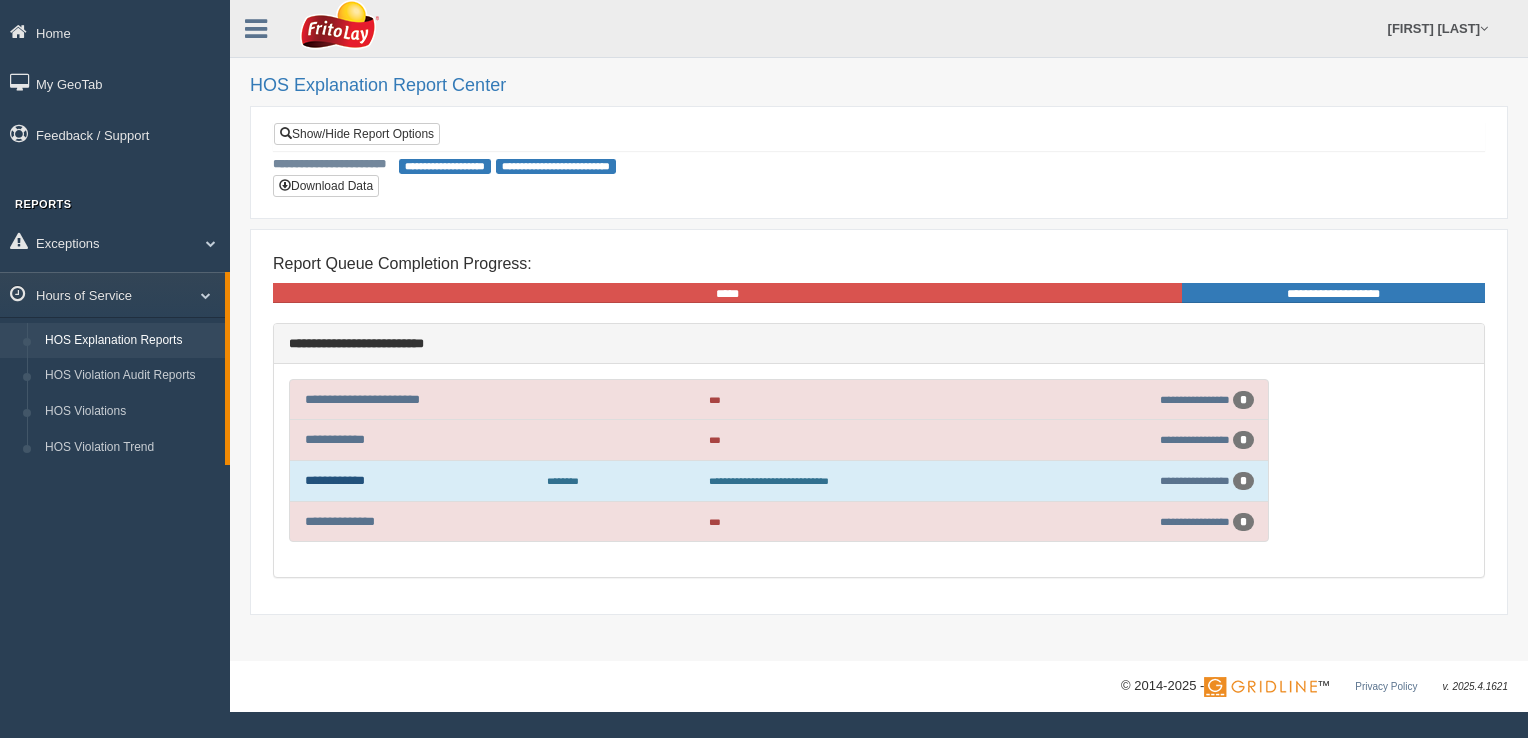click on "**********" at bounding box center [335, 480] 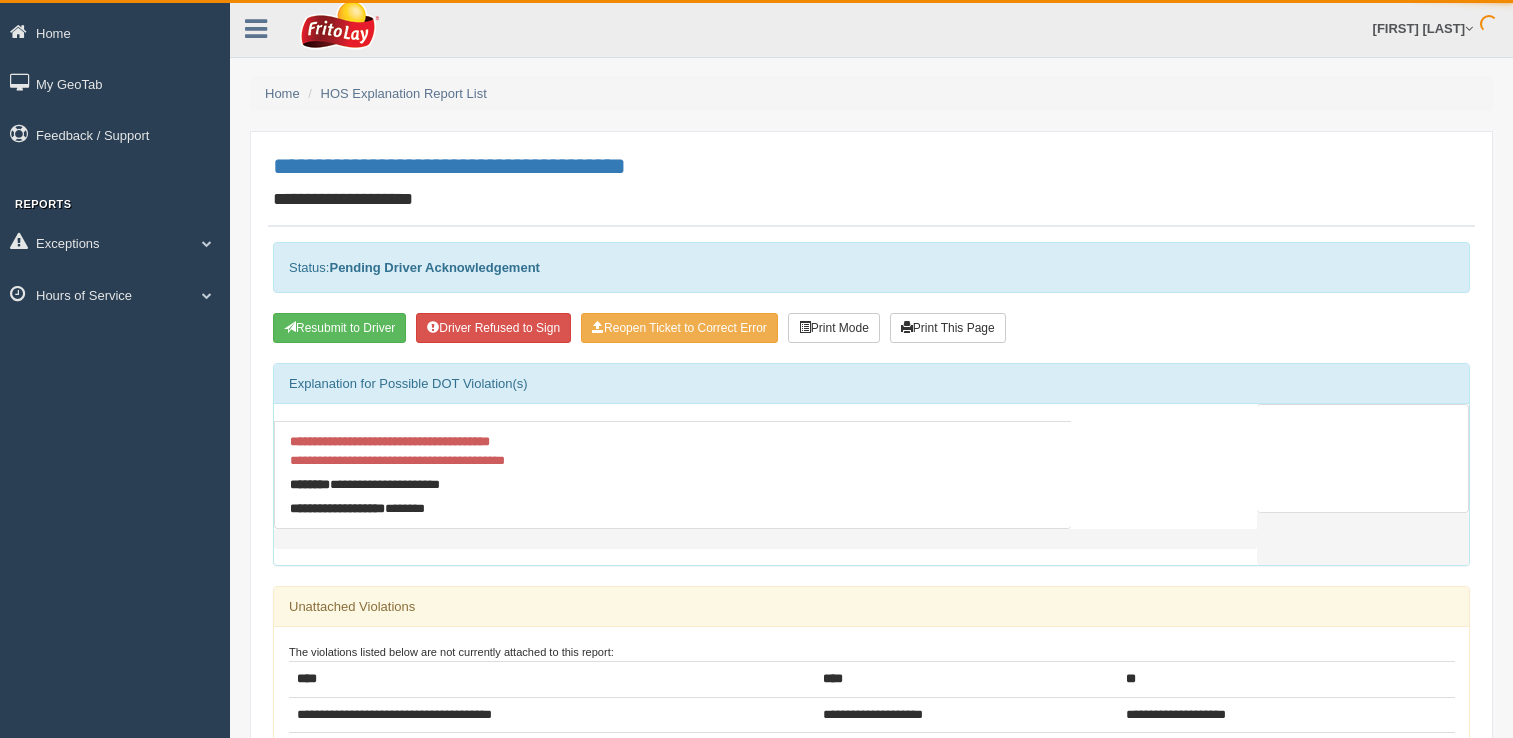 scroll, scrollTop: 0, scrollLeft: 0, axis: both 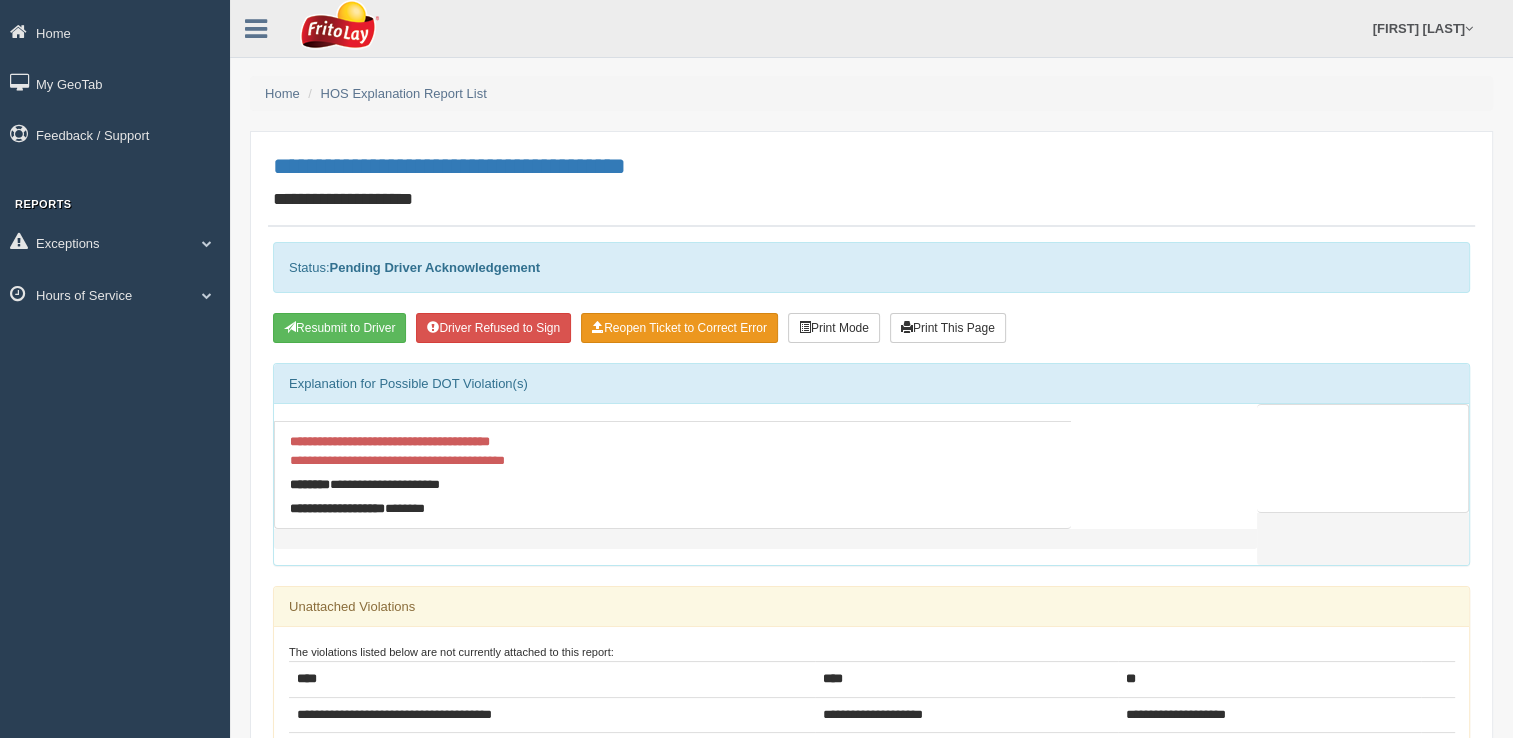click on "Reopen Ticket to Correct Error" at bounding box center (679, 328) 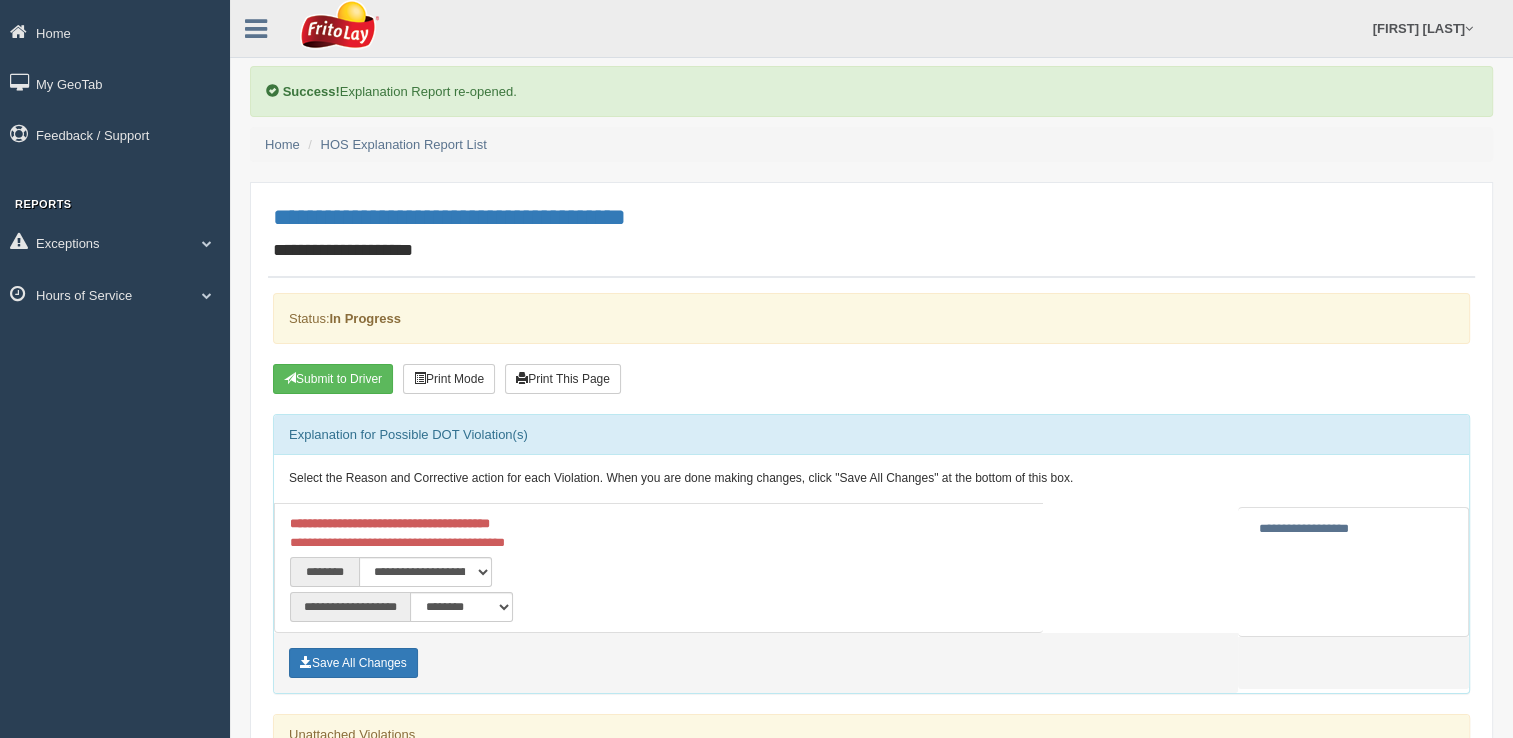 scroll, scrollTop: 100, scrollLeft: 0, axis: vertical 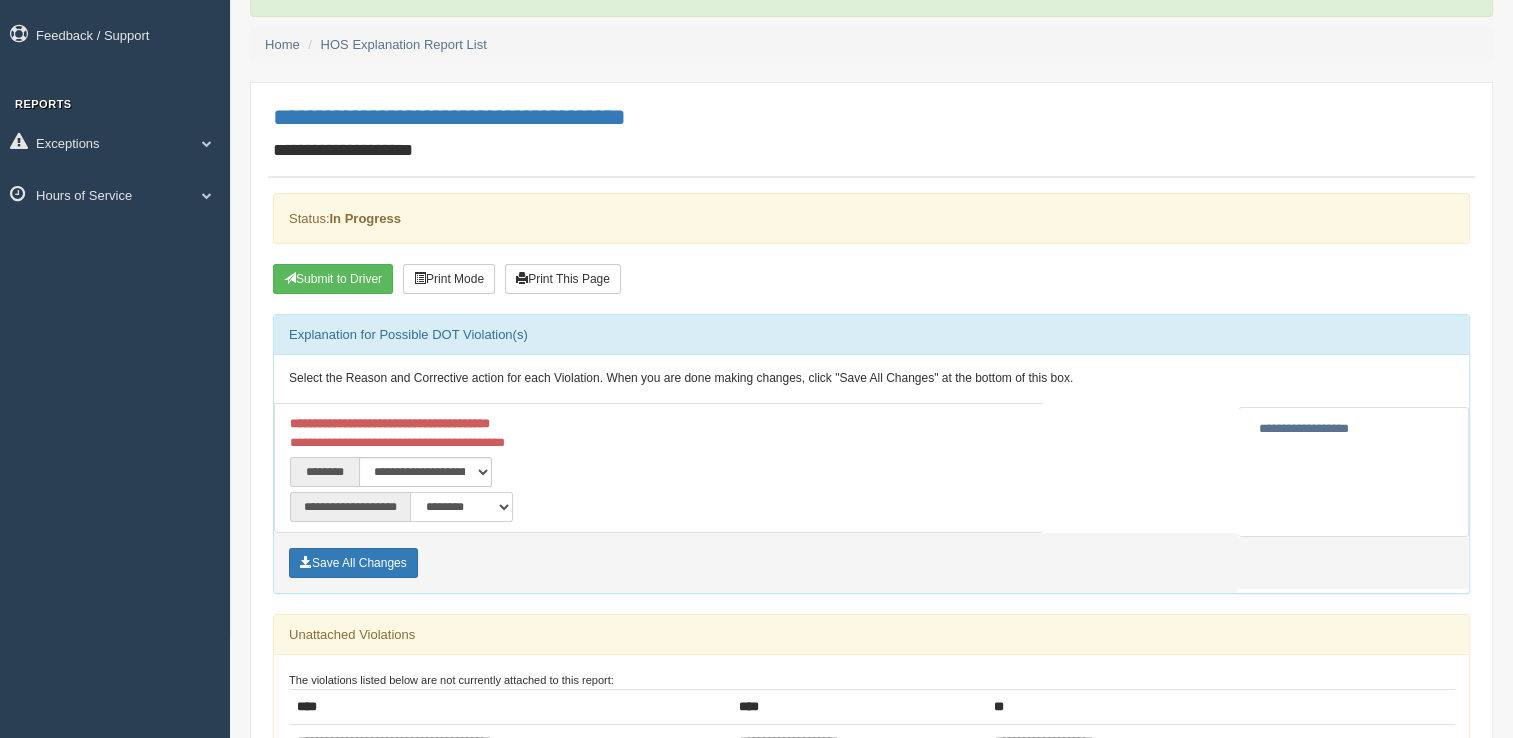 click on "**********" at bounding box center (461, 507) 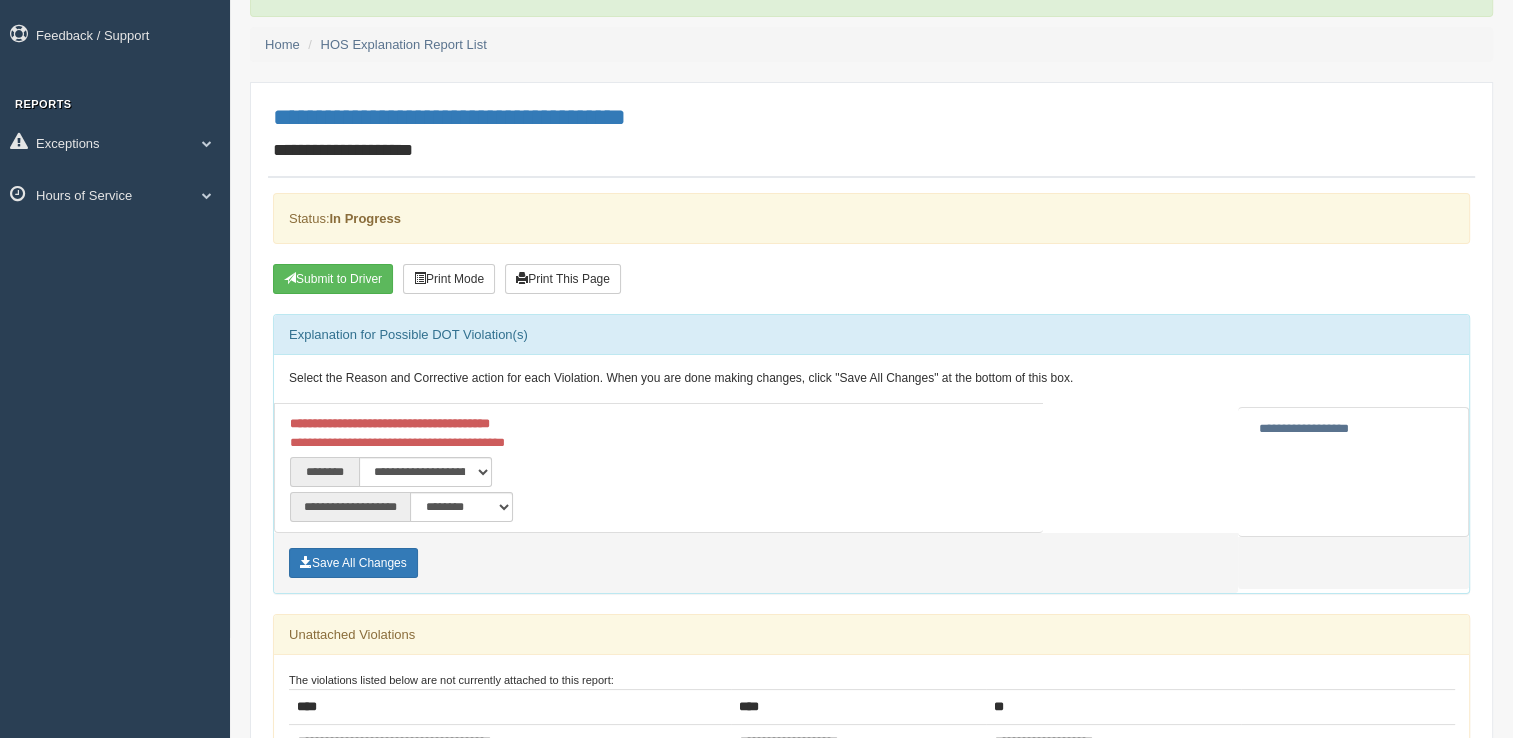 click on "**********" at bounding box center (469, 472) 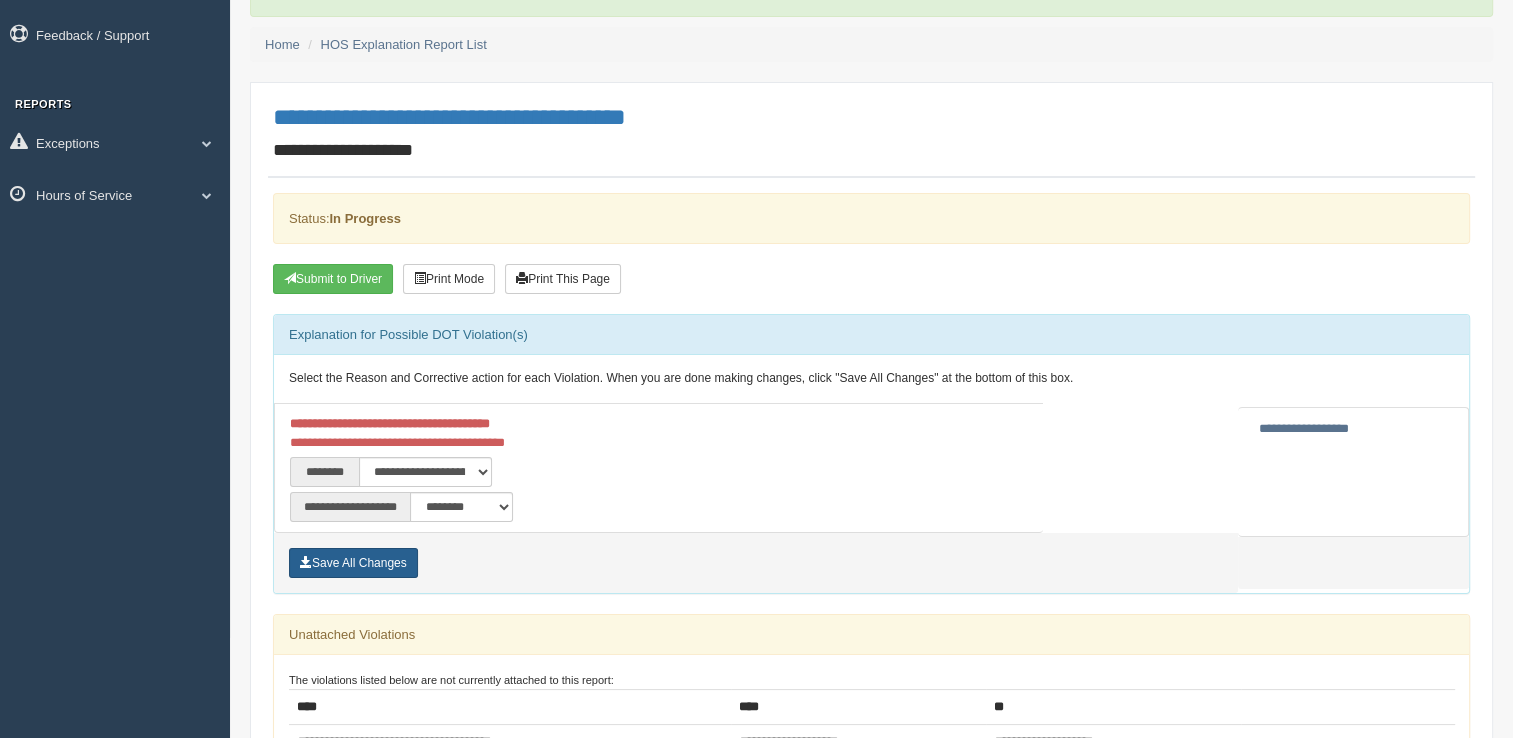 click on "Save All Changes" at bounding box center [353, 563] 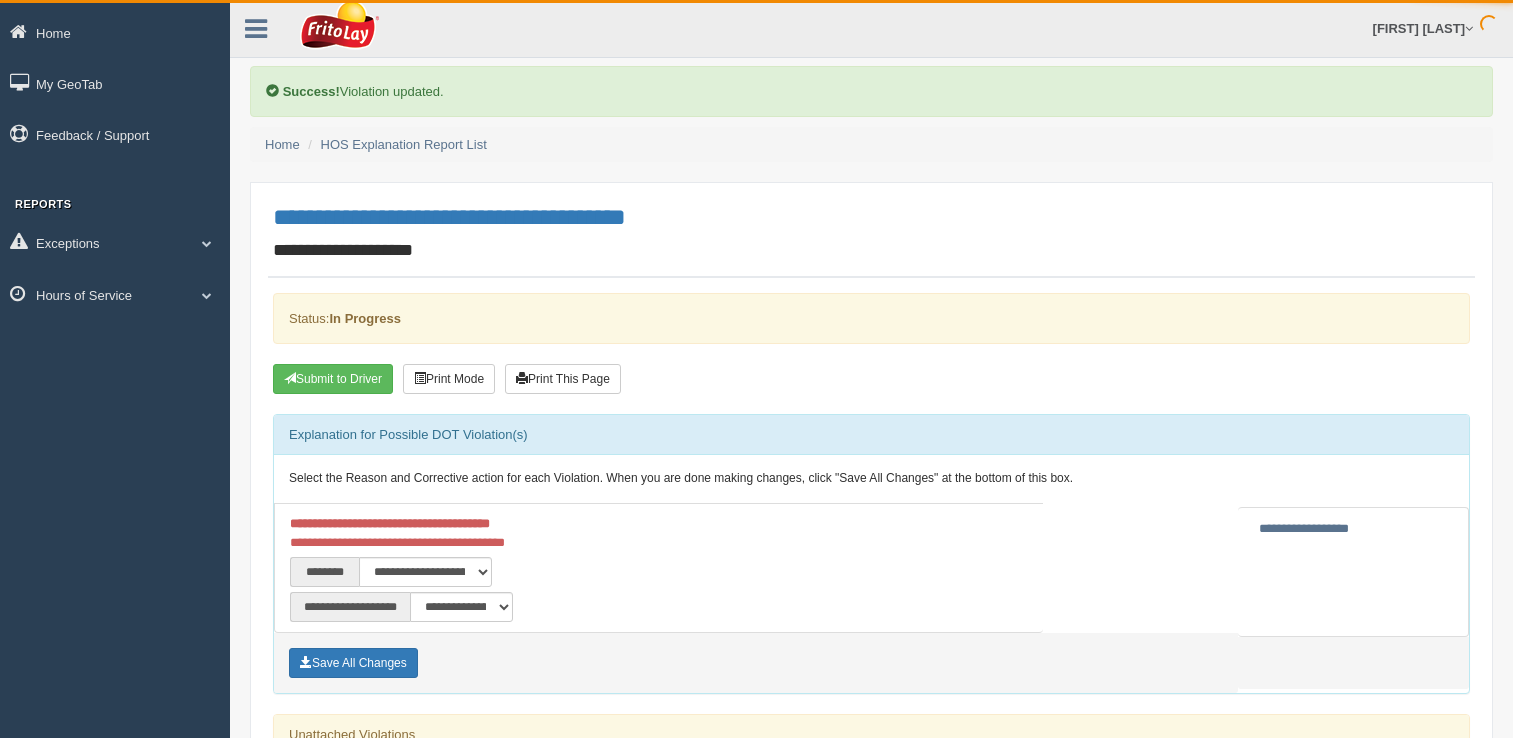 scroll, scrollTop: 0, scrollLeft: 0, axis: both 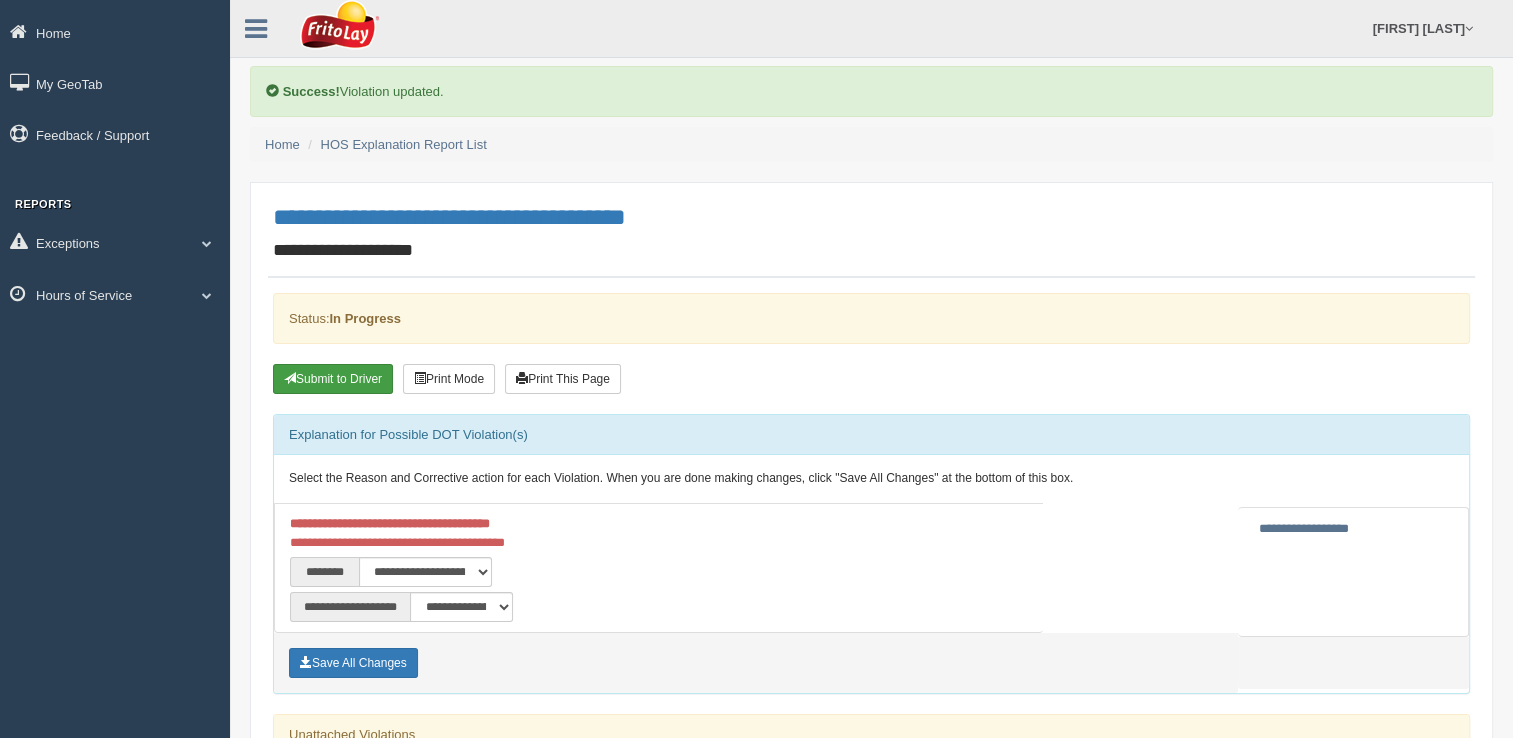 click on "Submit to Driver" at bounding box center [333, 379] 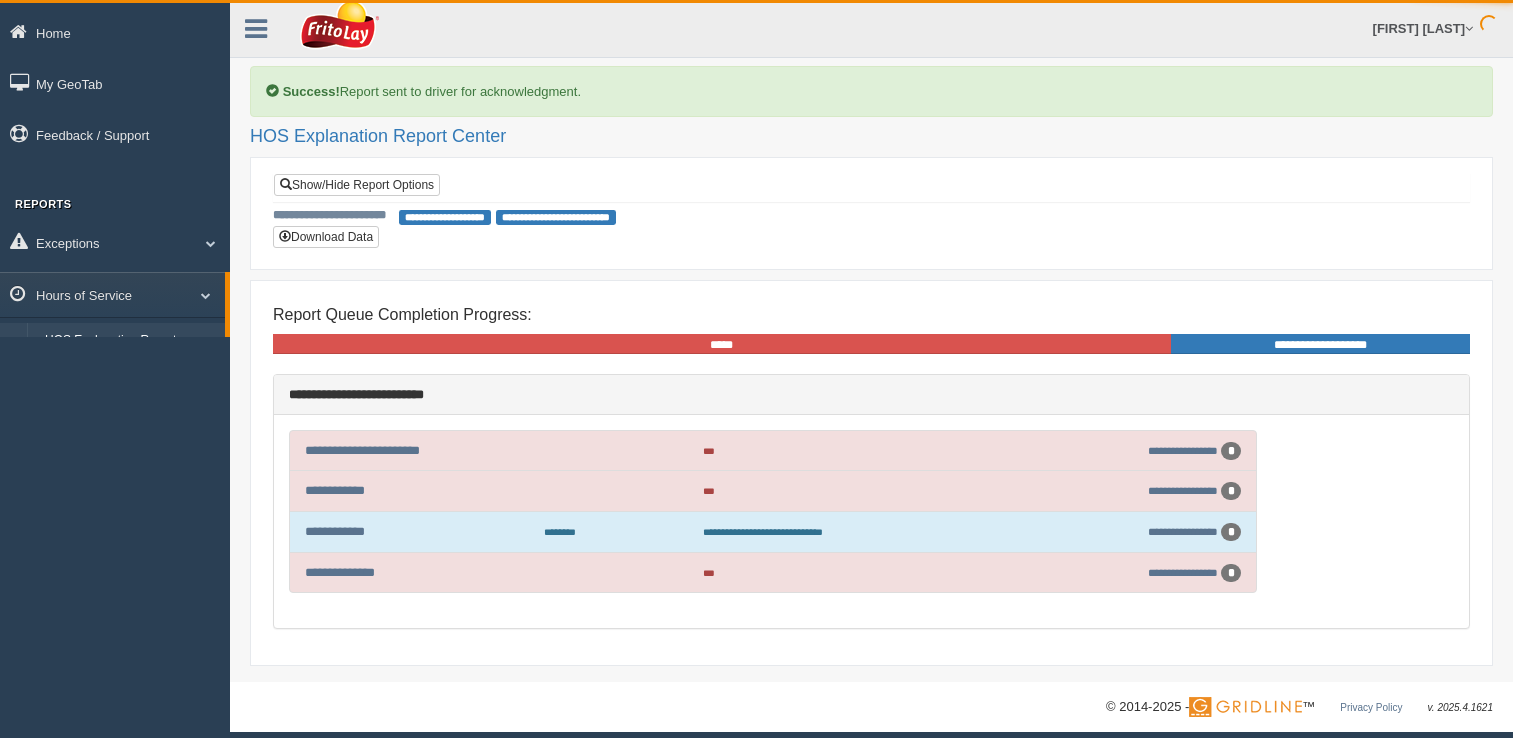 scroll, scrollTop: 0, scrollLeft: 0, axis: both 